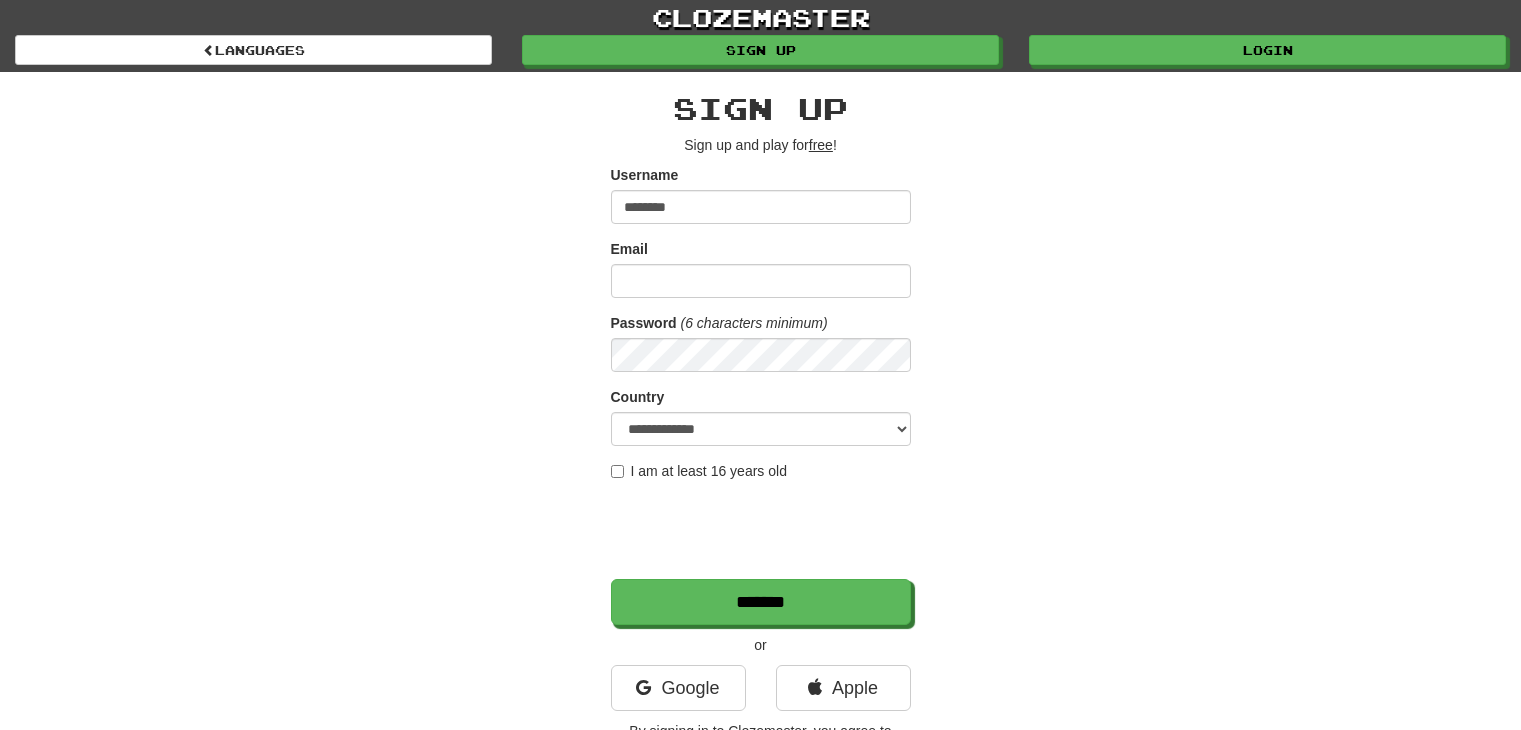 scroll, scrollTop: 0, scrollLeft: 0, axis: both 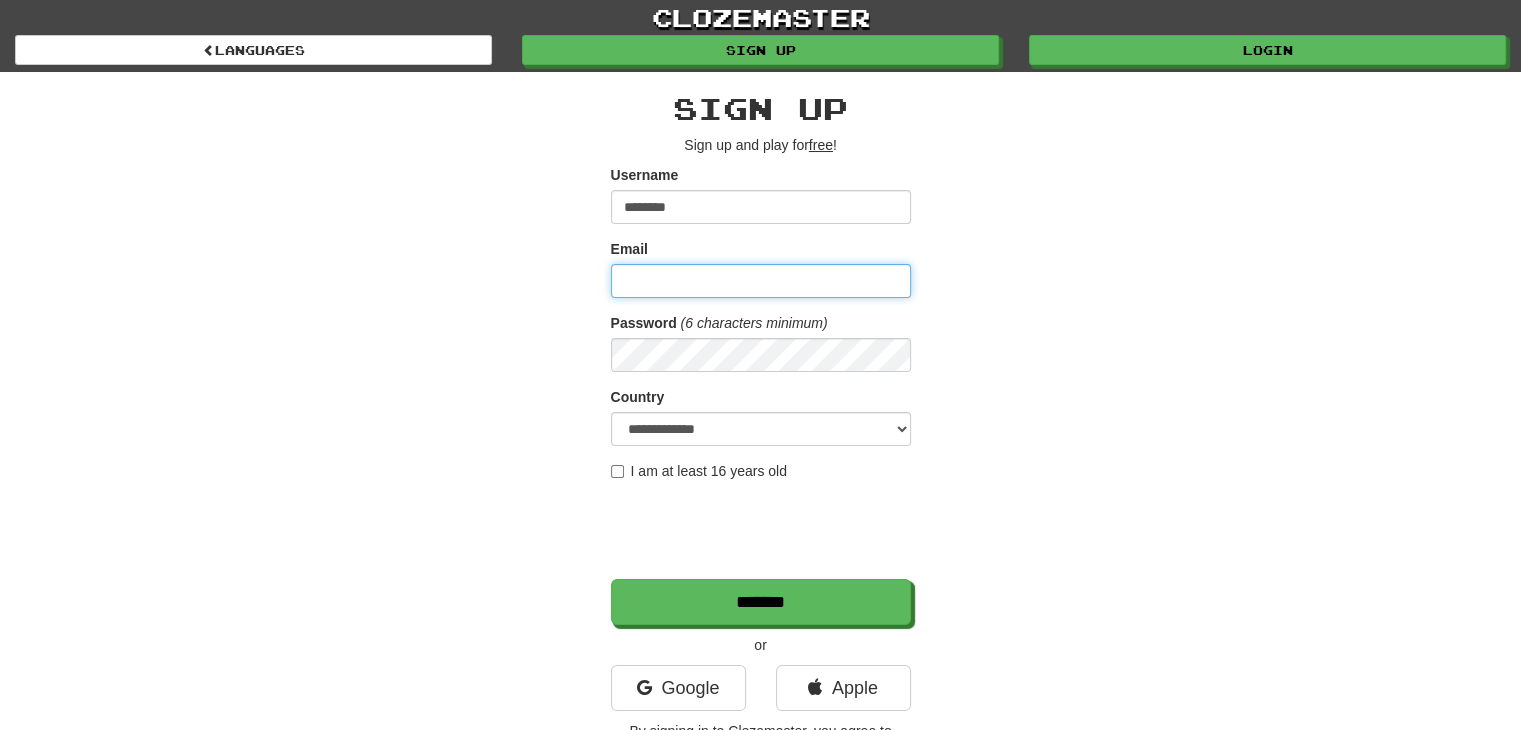 click on "Email" at bounding box center (761, 281) 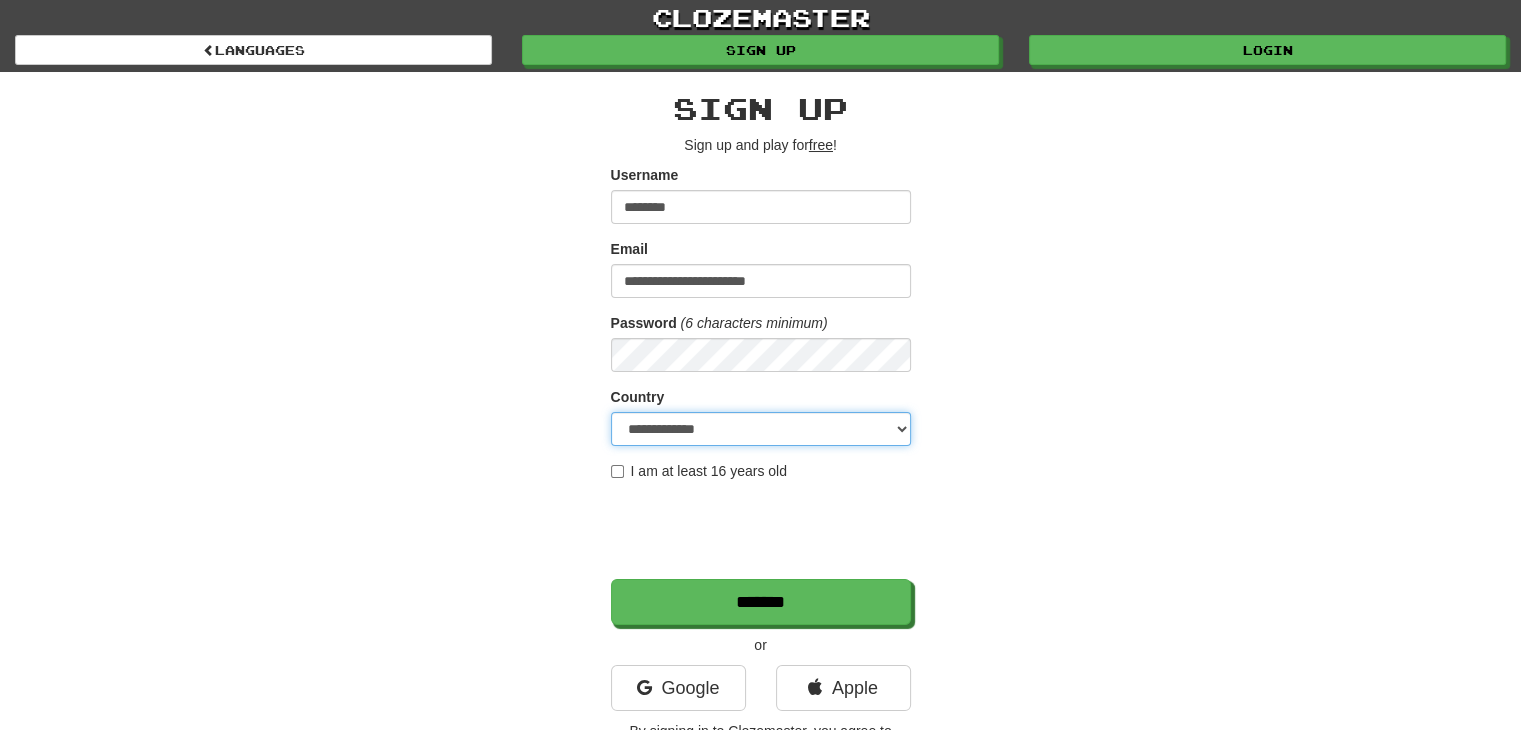 select on "**" 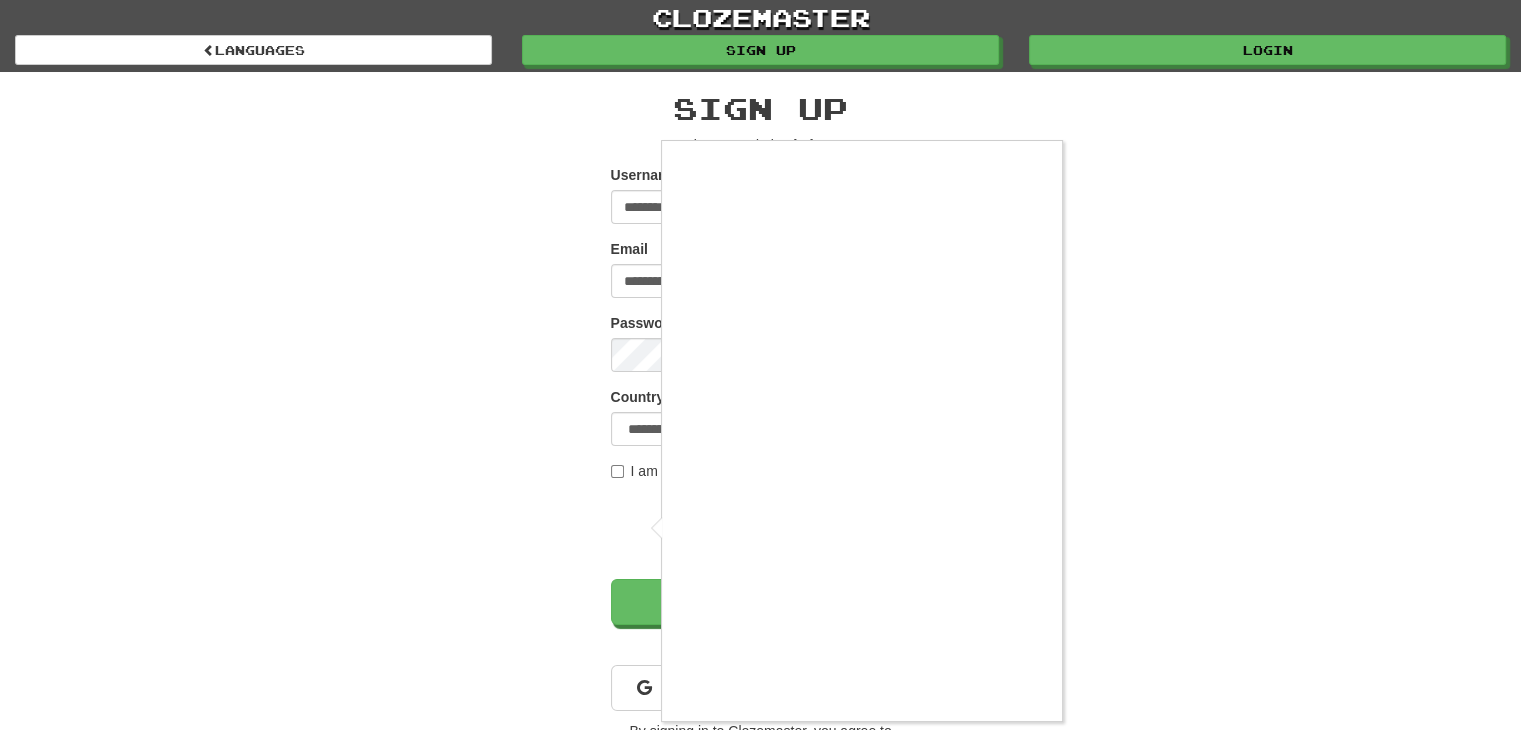 click at bounding box center (760, 365) 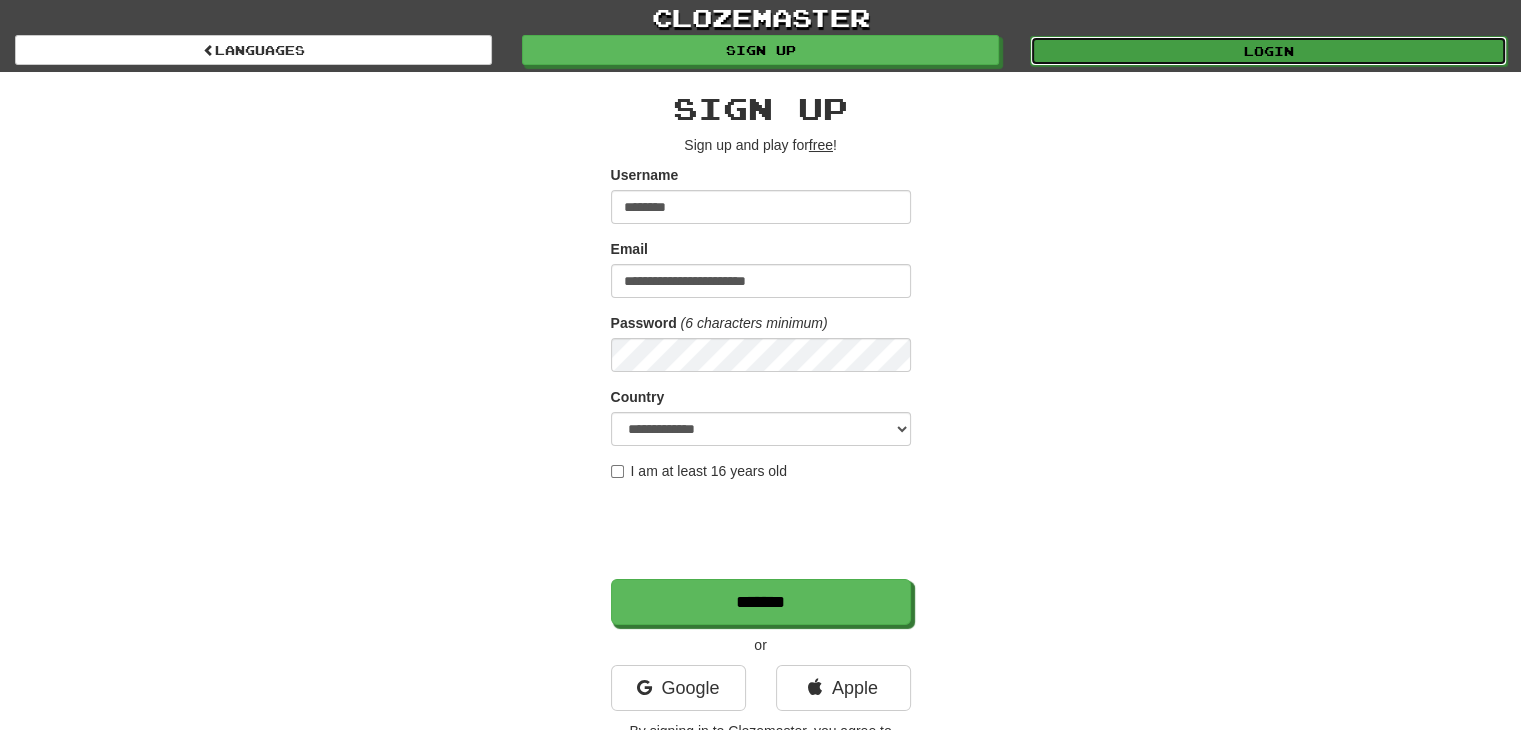 click on "Login" at bounding box center (1268, 51) 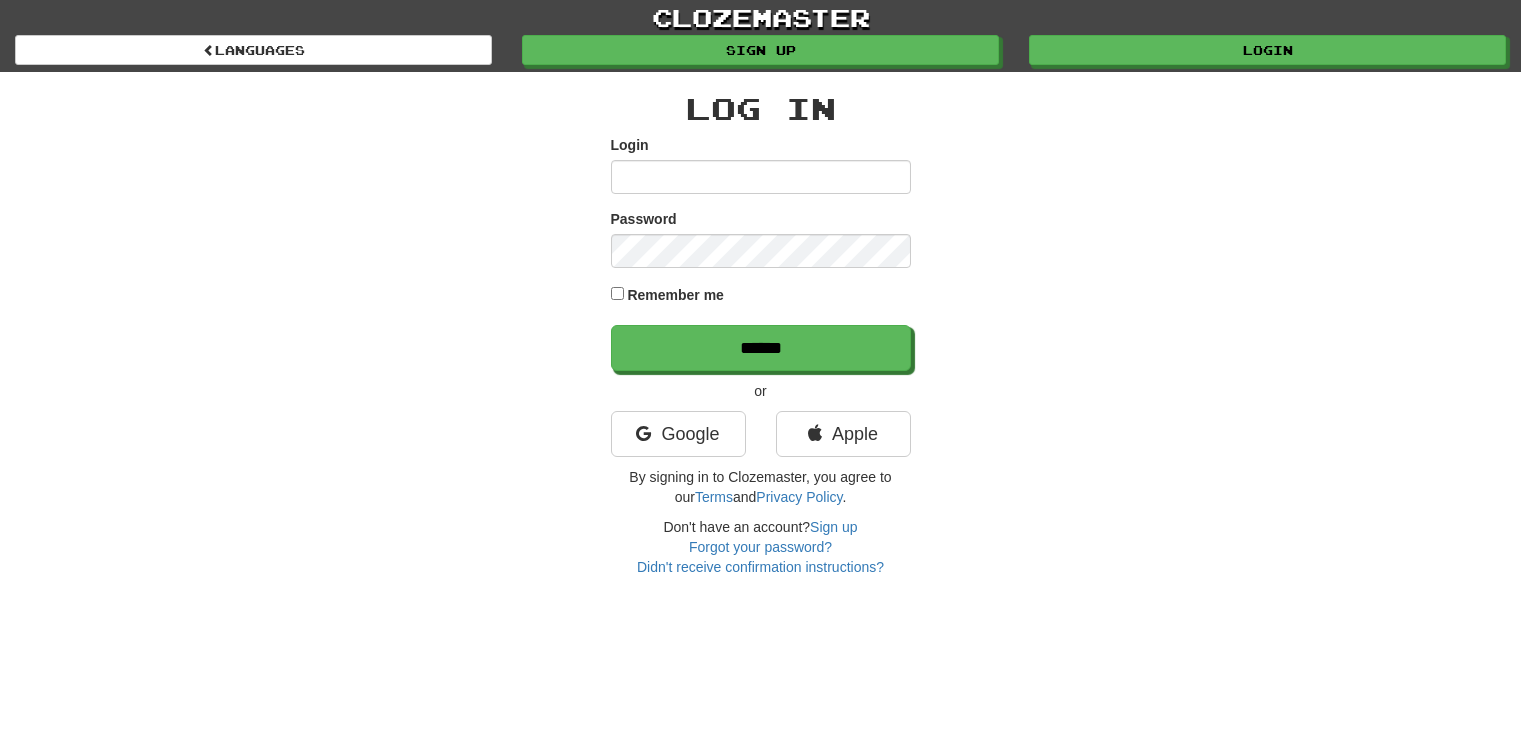 scroll, scrollTop: 0, scrollLeft: 0, axis: both 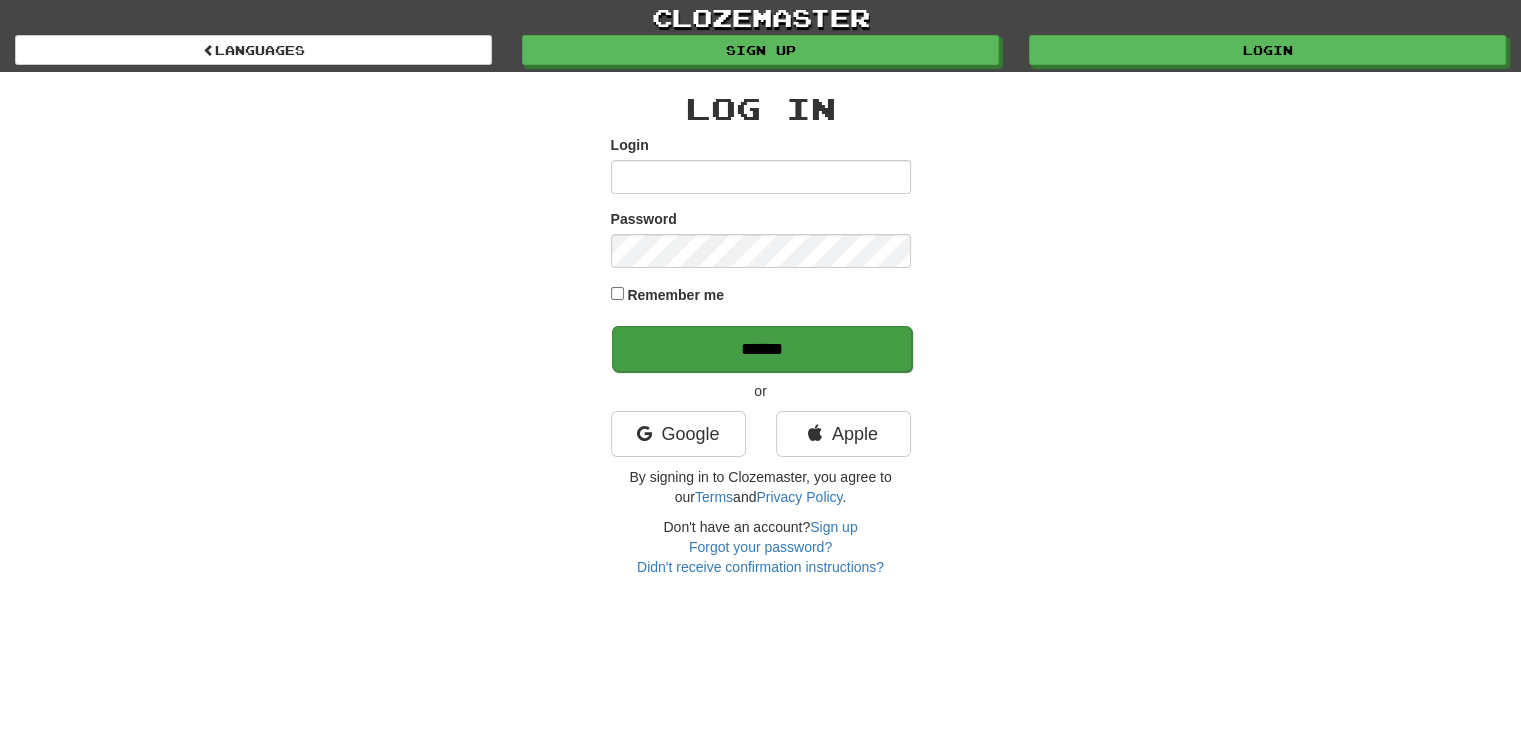 type on "********" 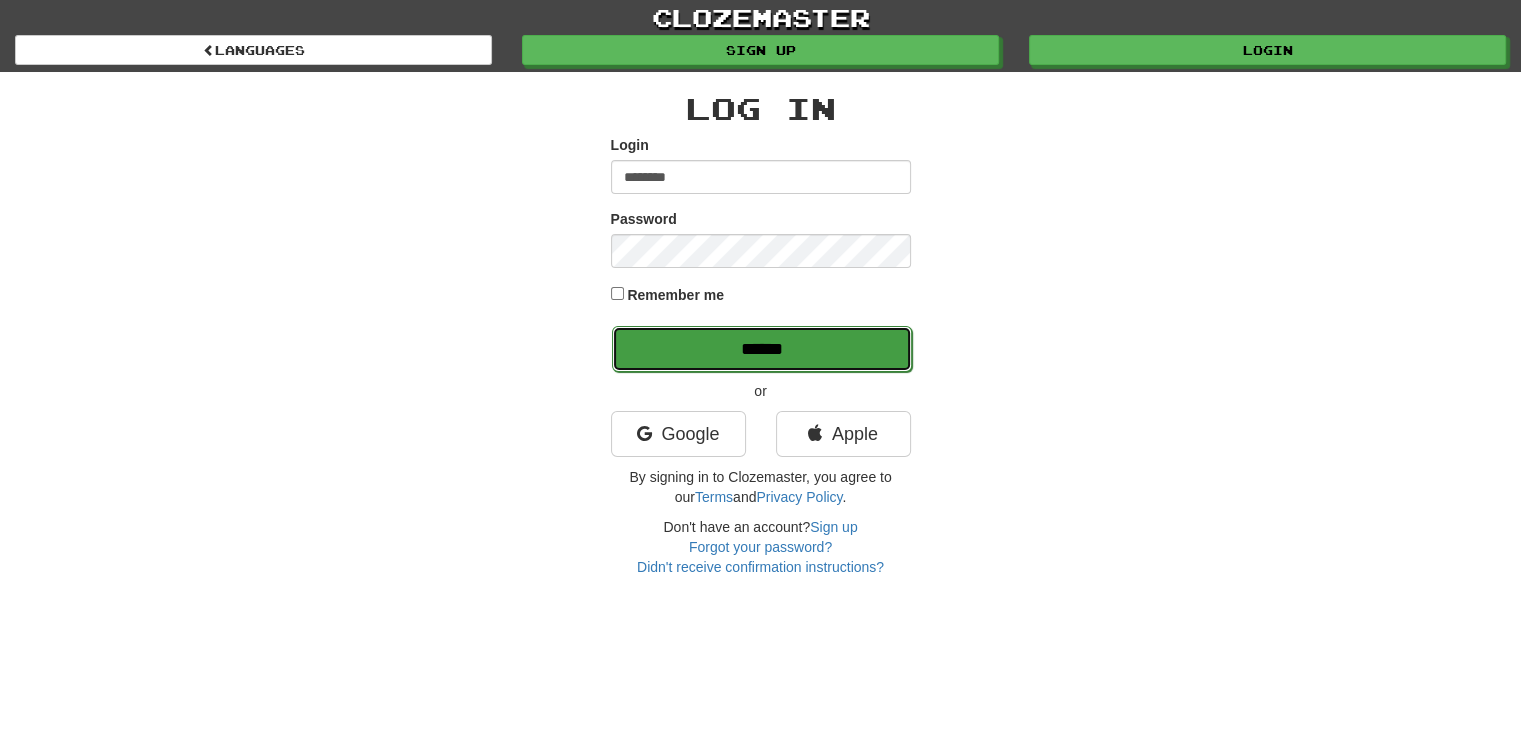 click on "******" at bounding box center (762, 349) 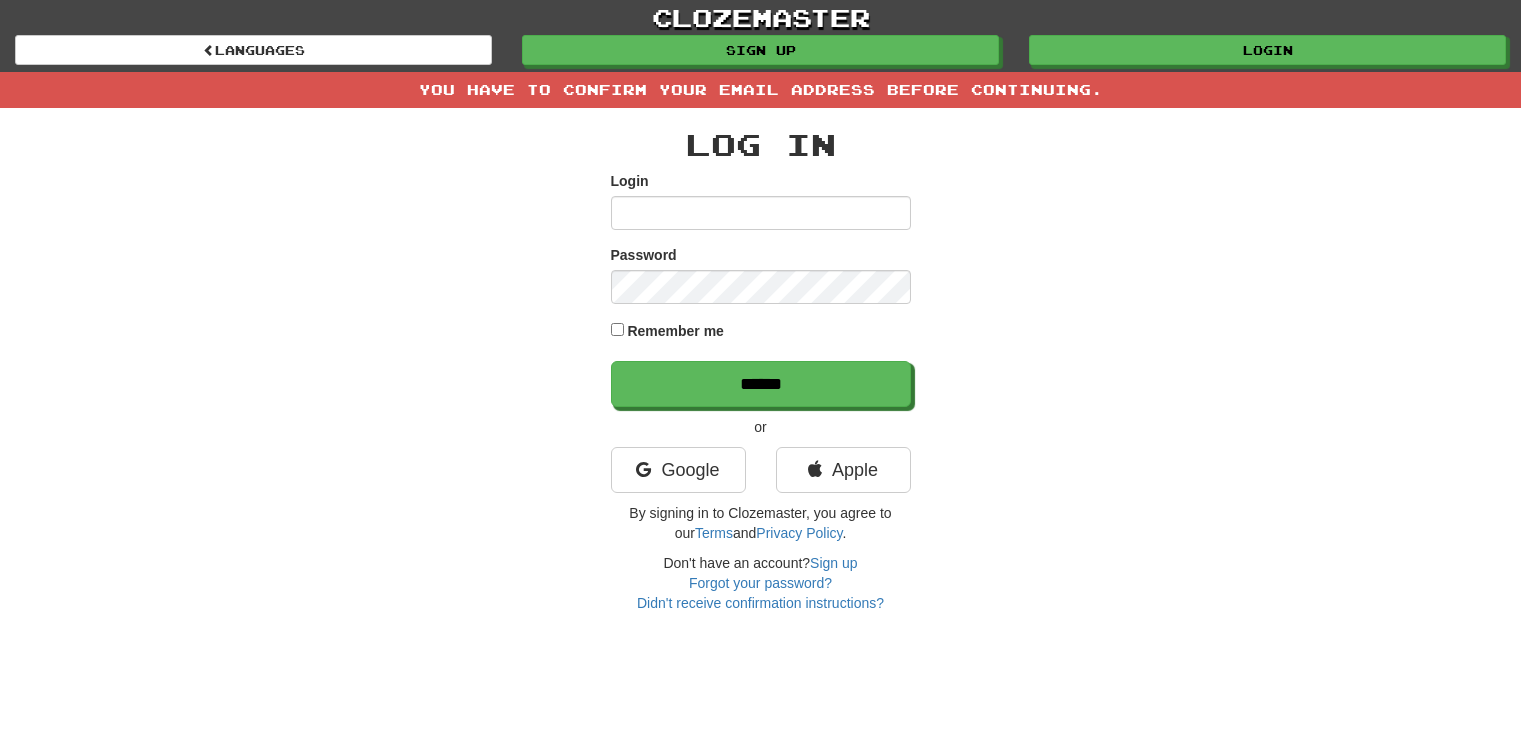 scroll, scrollTop: 0, scrollLeft: 0, axis: both 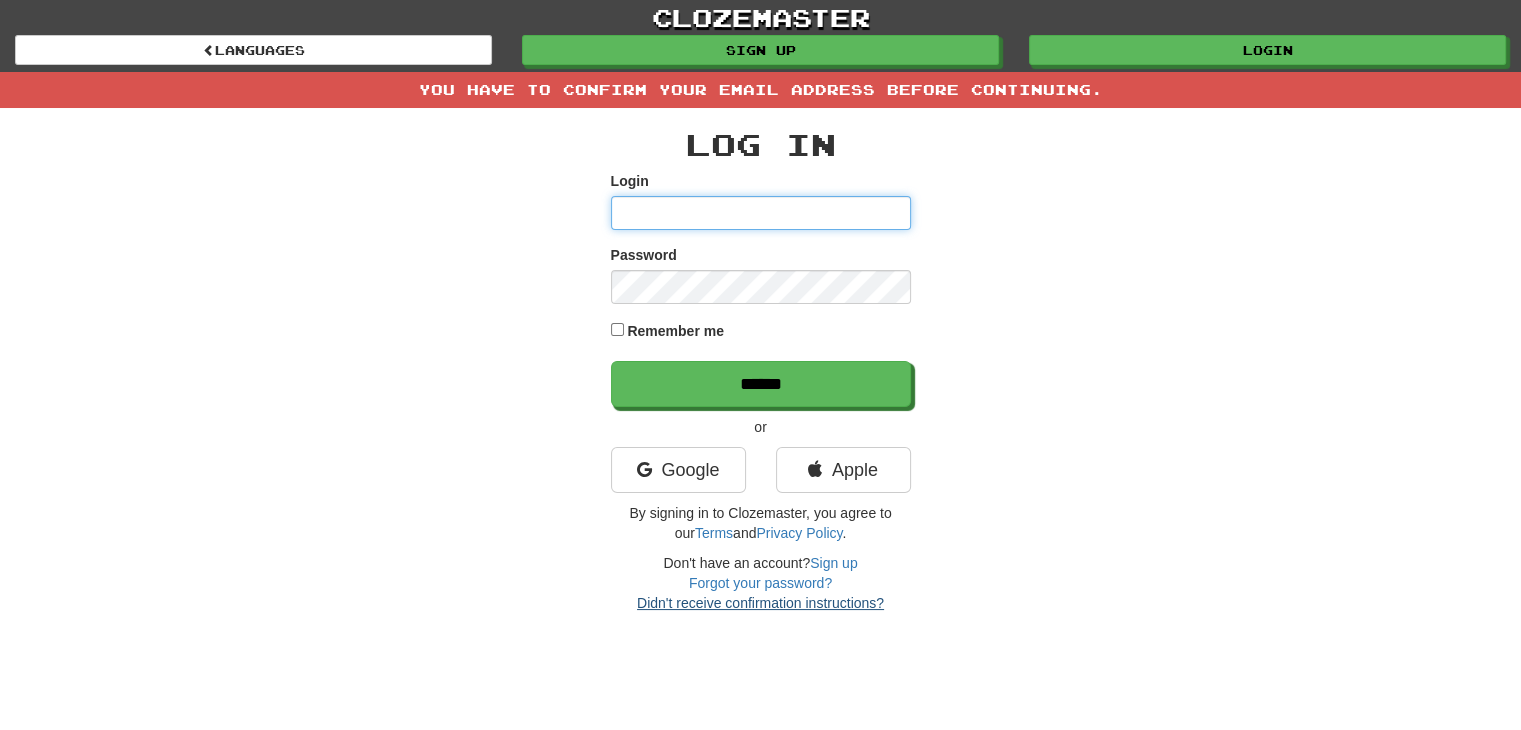 type on "********" 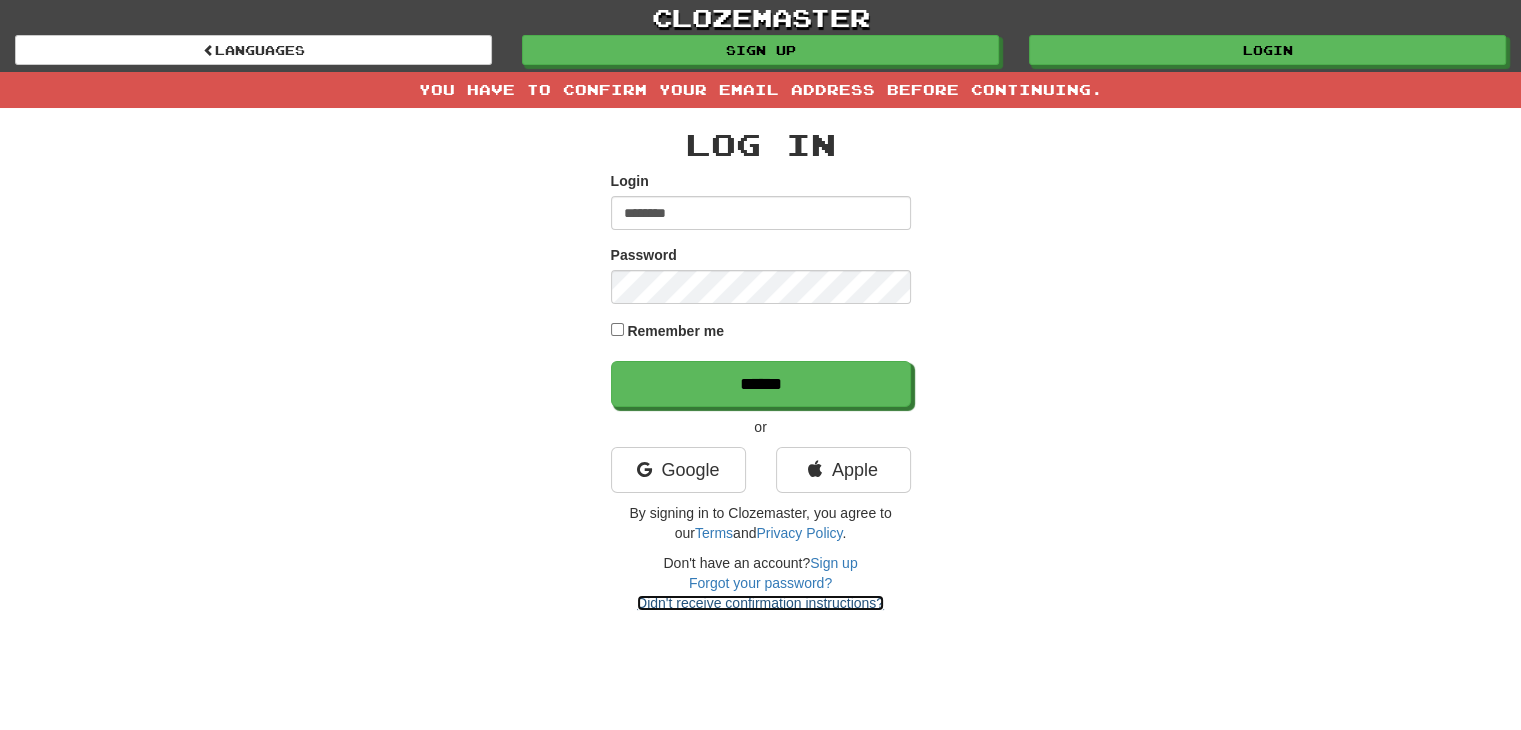 click on "Didn't receive confirmation instructions?" at bounding box center (760, 603) 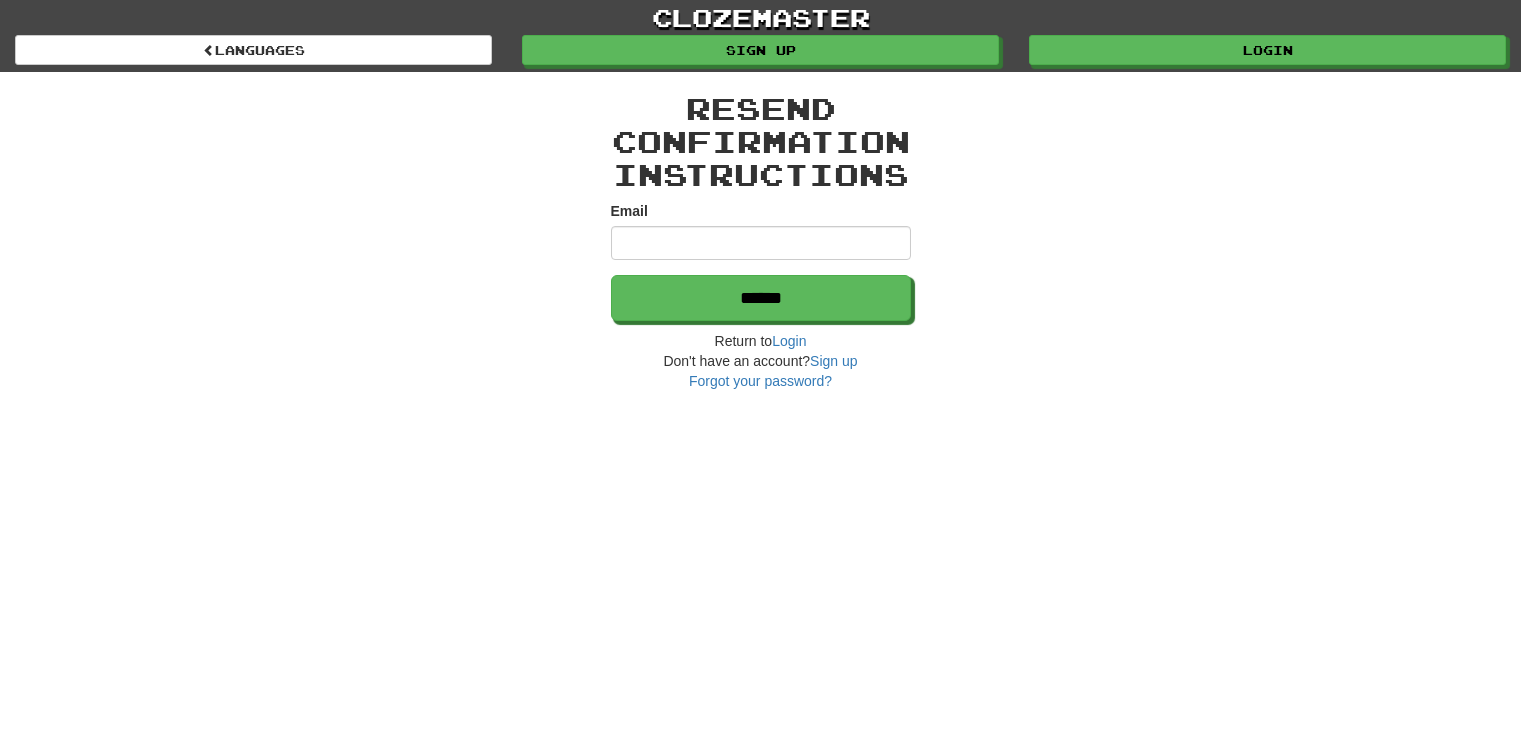 scroll, scrollTop: 0, scrollLeft: 0, axis: both 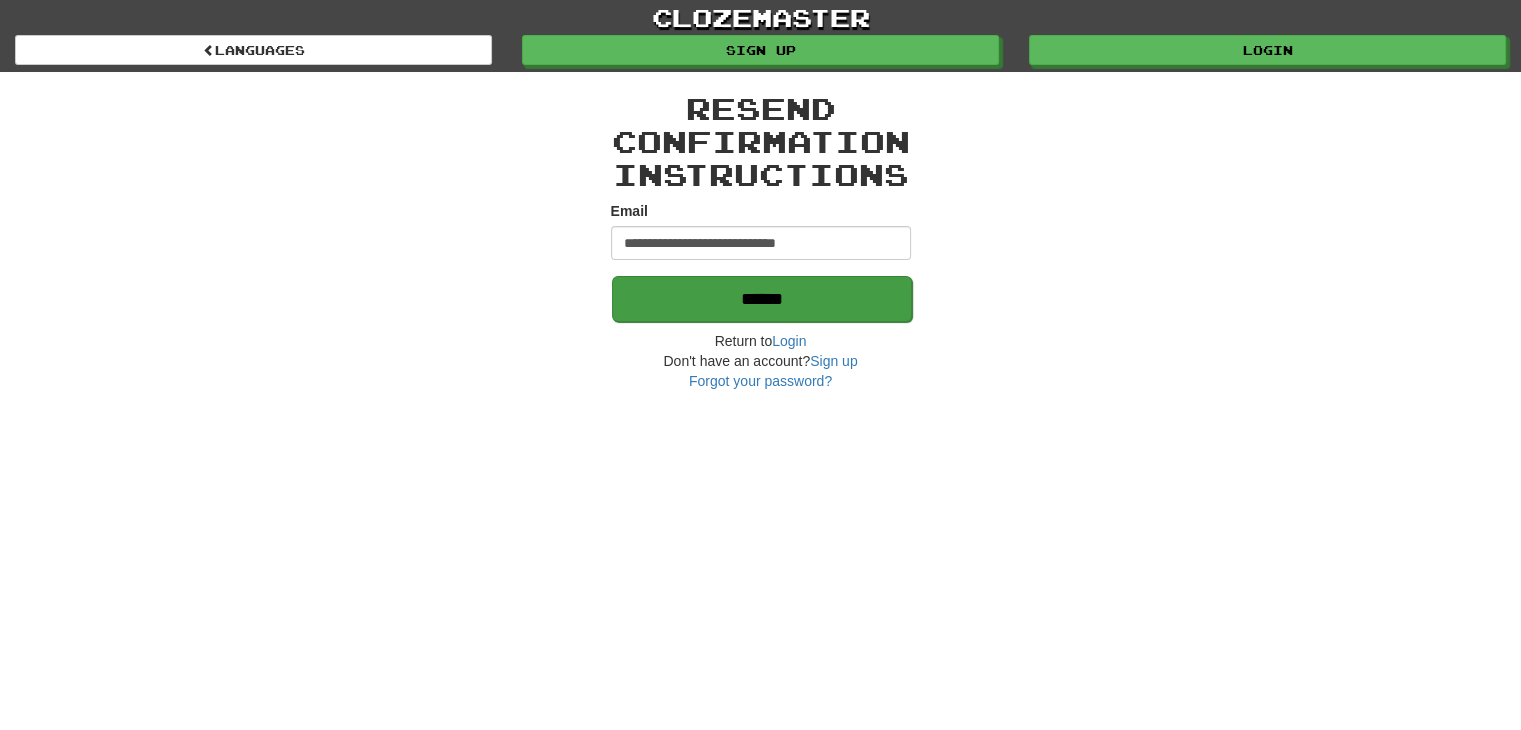 type on "**********" 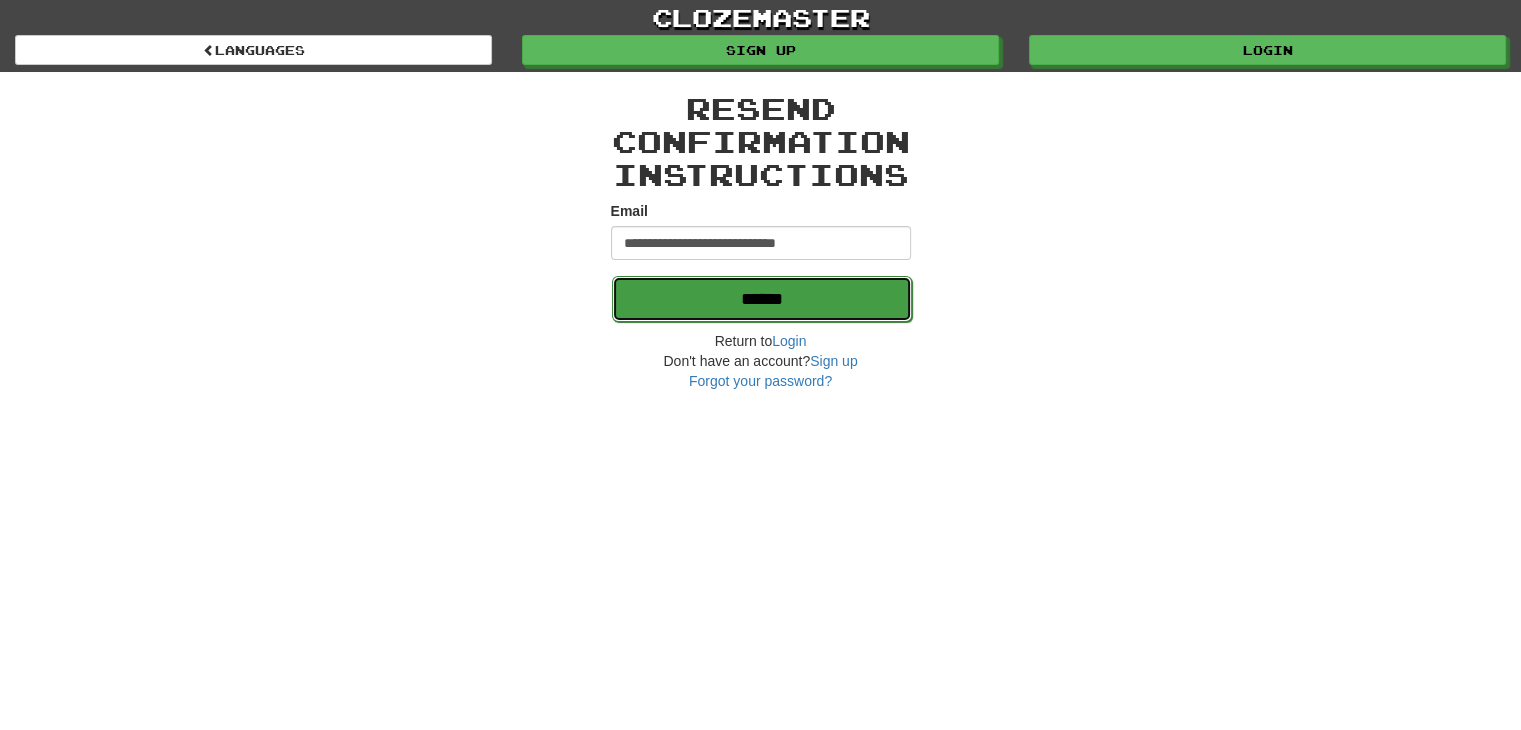 click on "******" at bounding box center (762, 299) 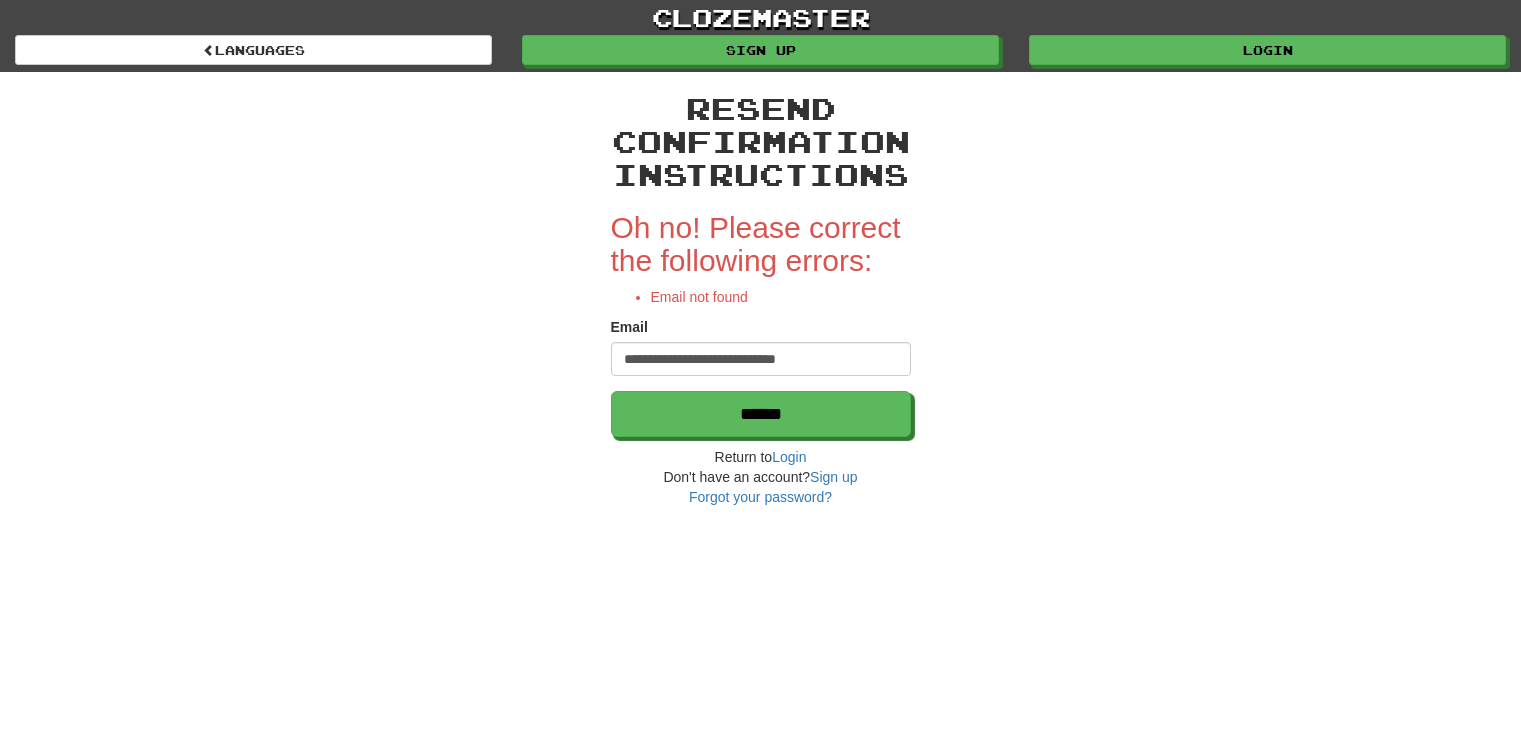 scroll, scrollTop: 0, scrollLeft: 0, axis: both 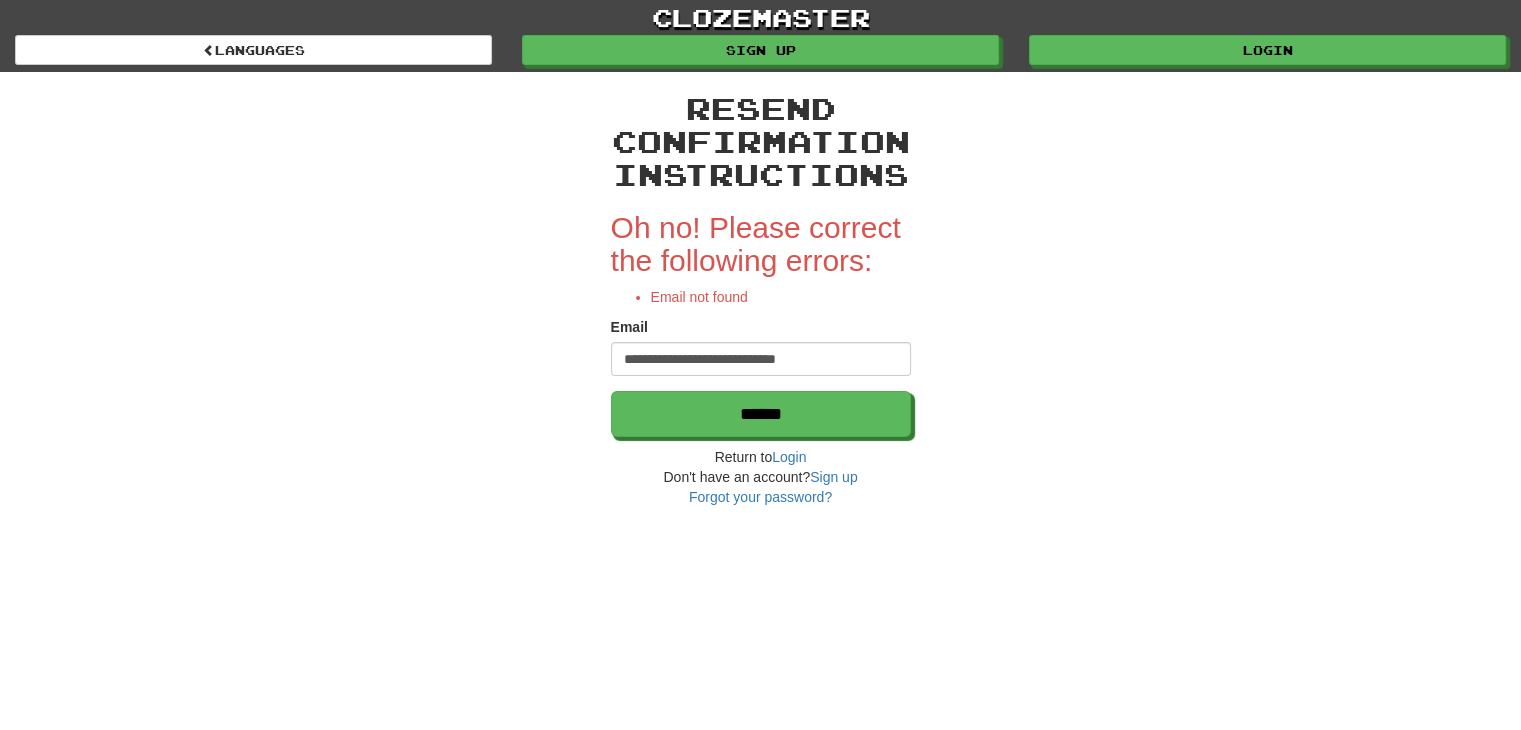 drag, startPoint x: 839, startPoint y: 358, endPoint x: 503, endPoint y: 349, distance: 336.1205 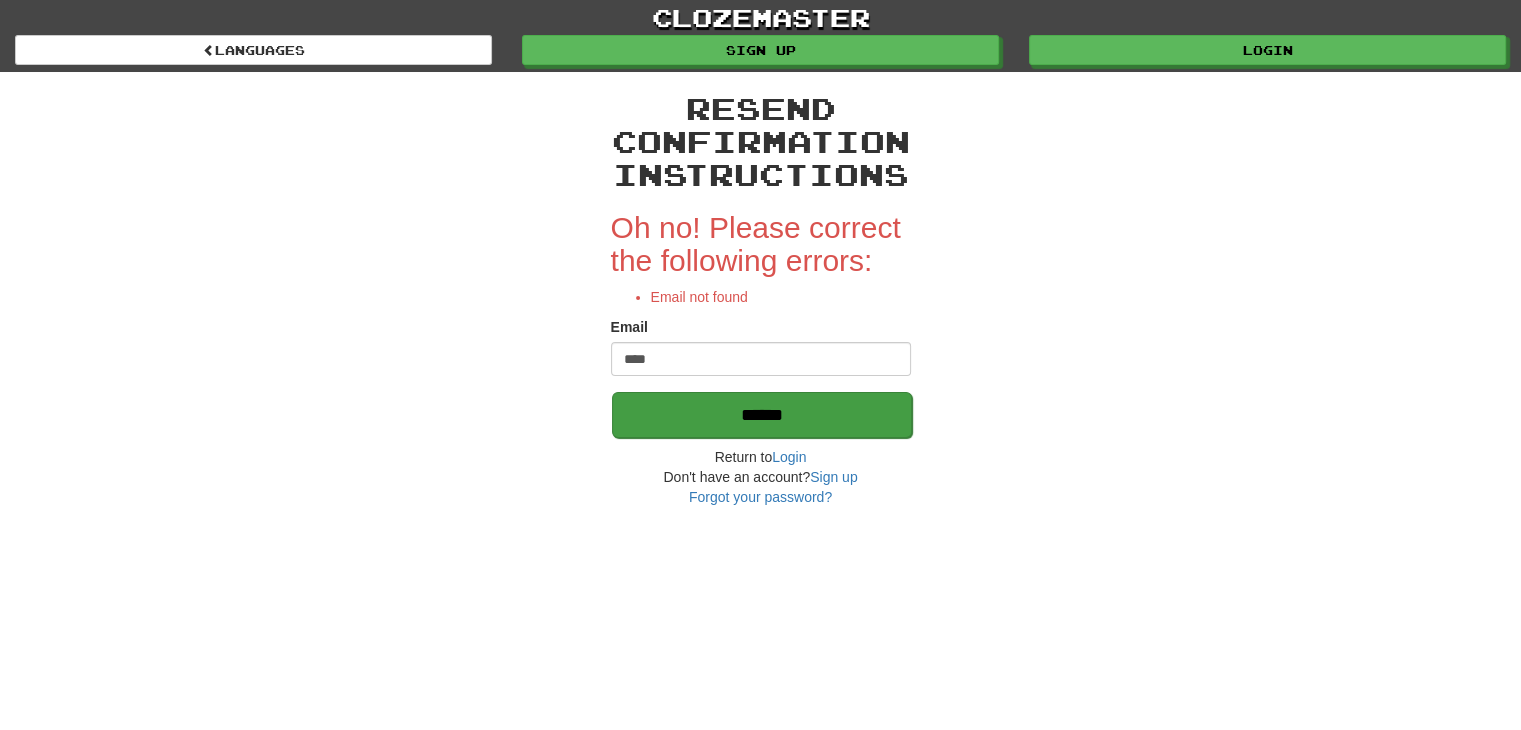 type on "**********" 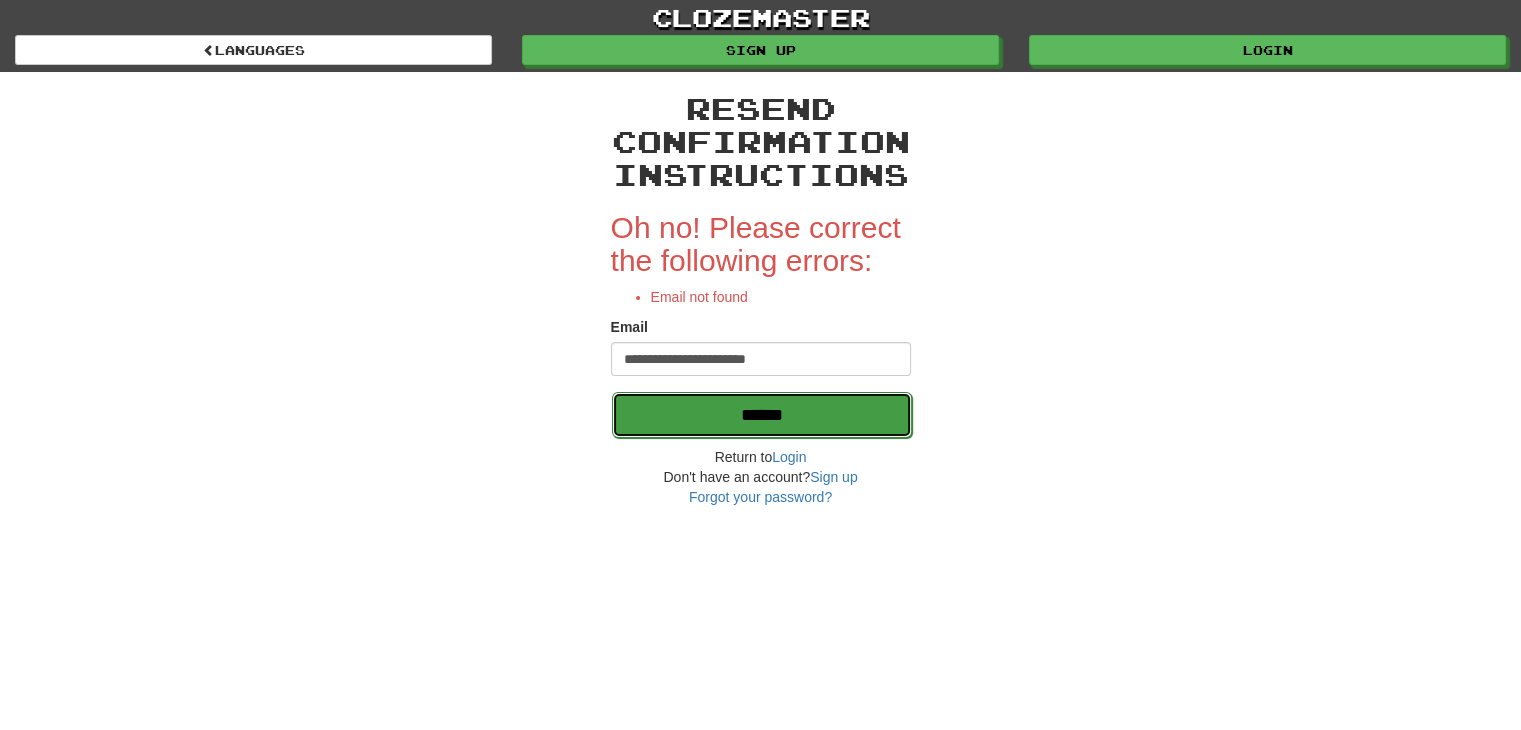 click on "******" at bounding box center [762, 415] 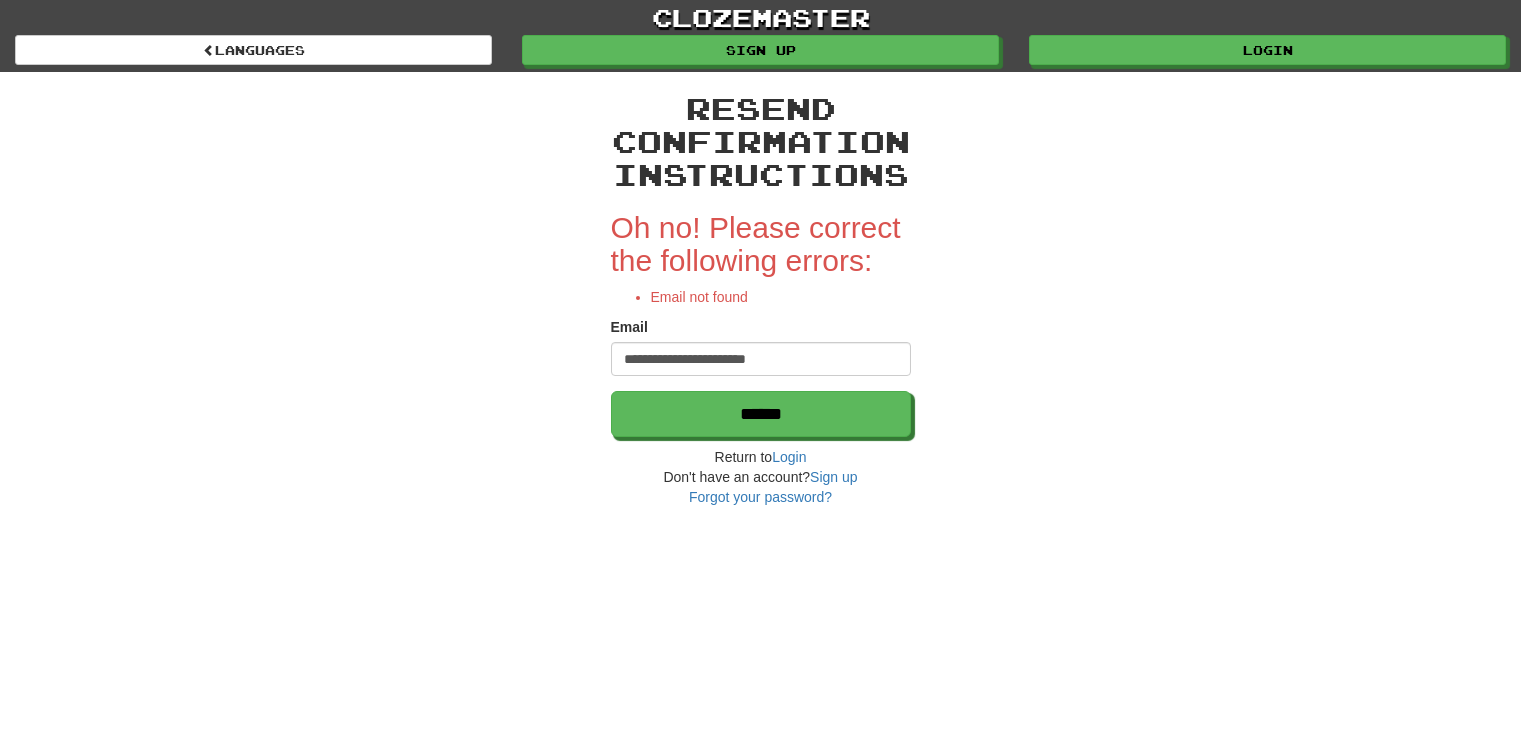 scroll, scrollTop: 0, scrollLeft: 0, axis: both 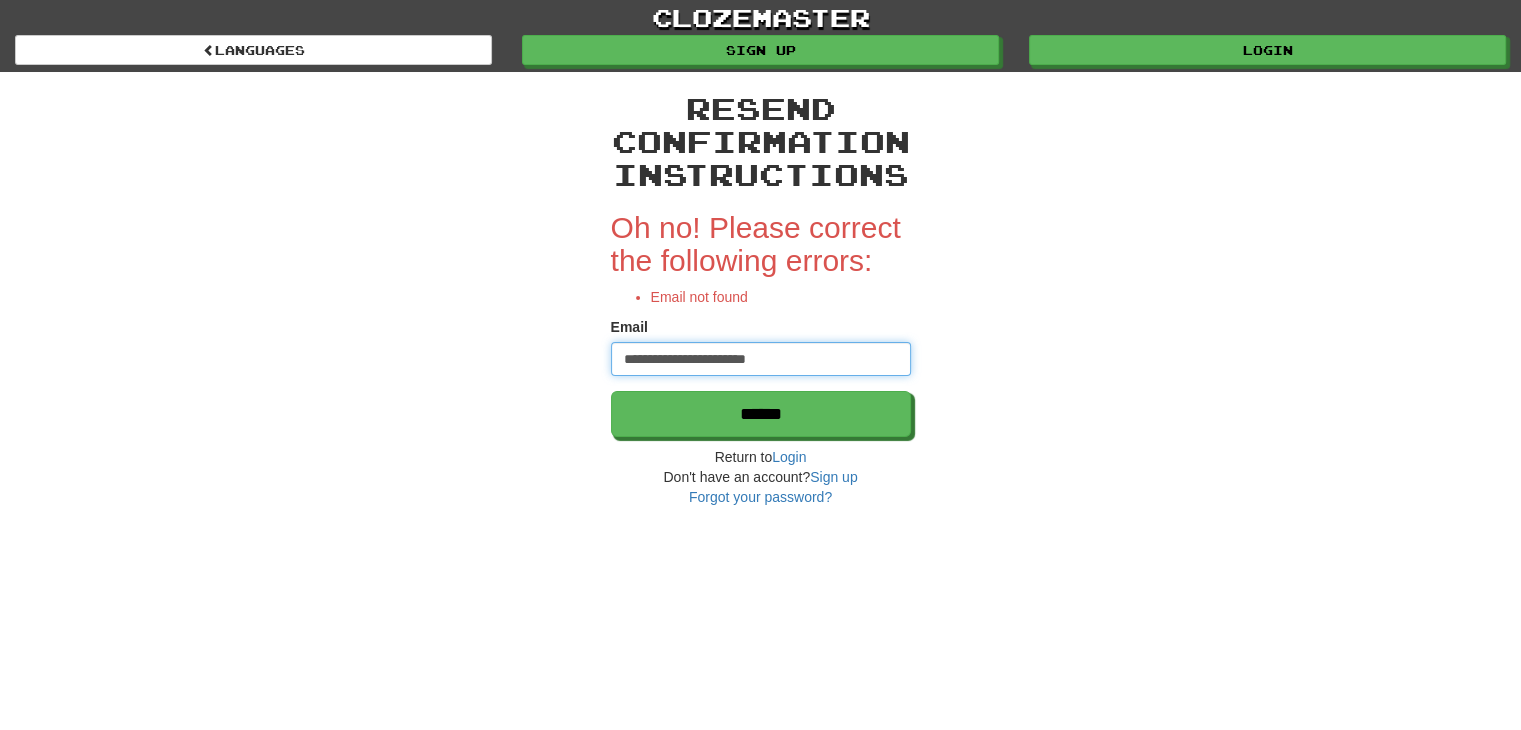drag, startPoint x: 798, startPoint y: 366, endPoint x: 455, endPoint y: 369, distance: 343.01312 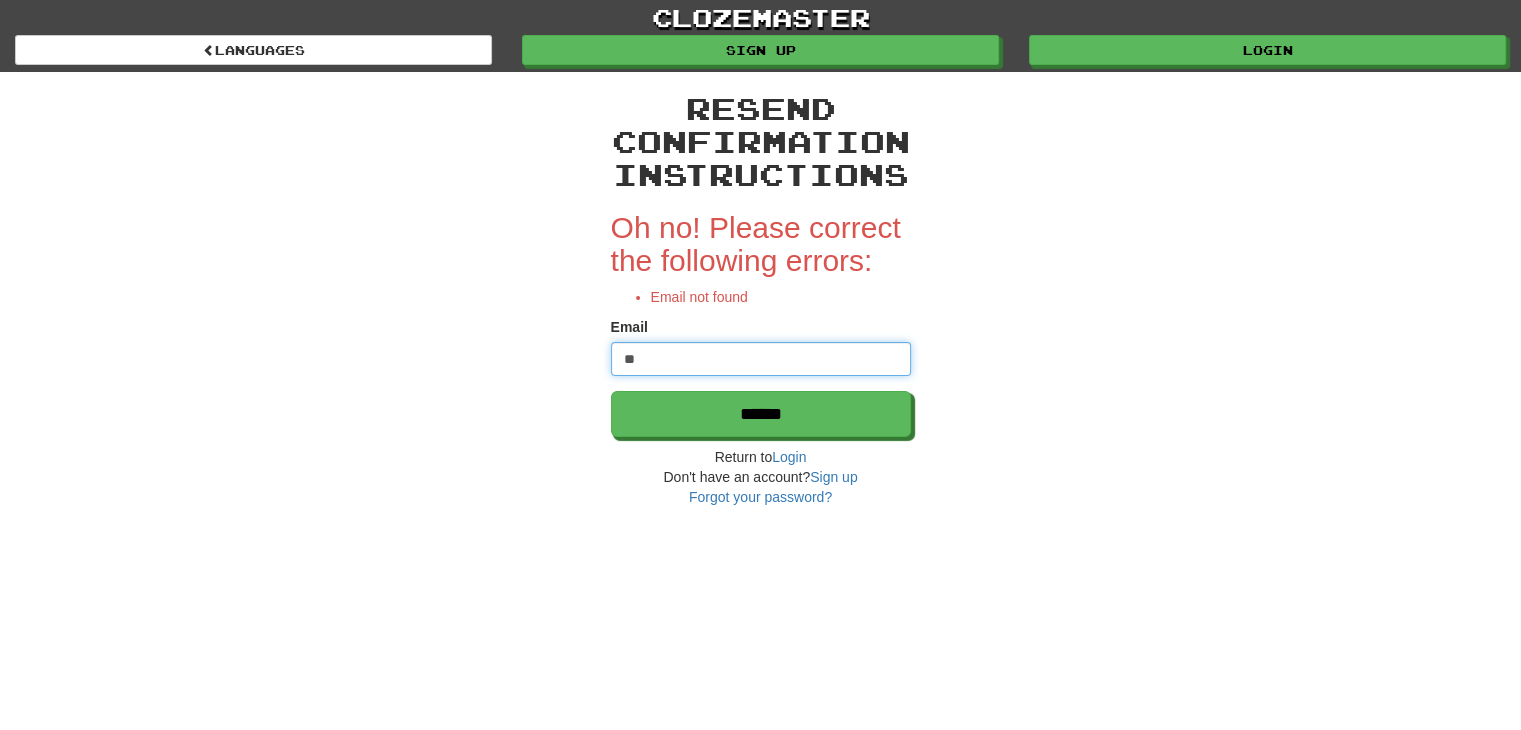 type on "**********" 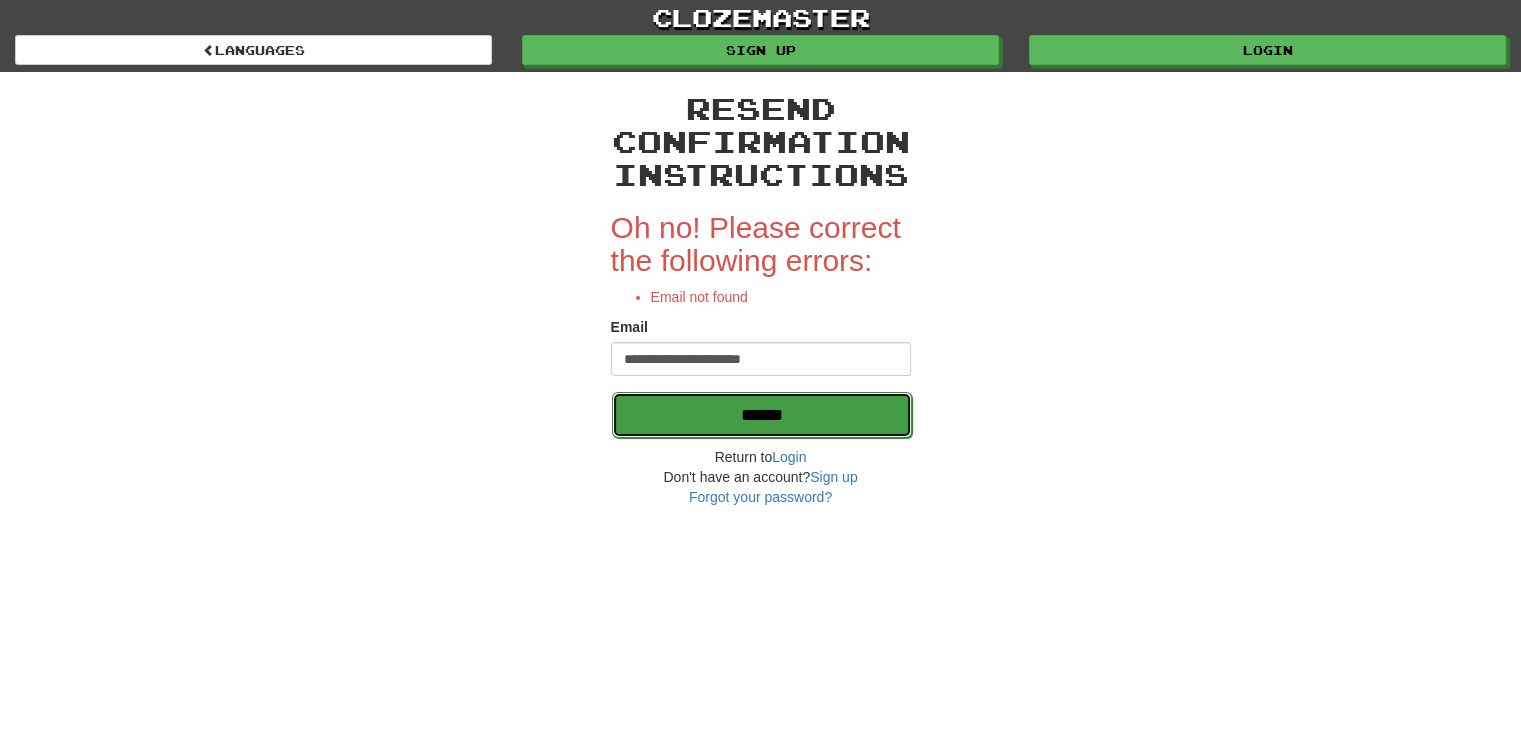 click on "******" at bounding box center (762, 415) 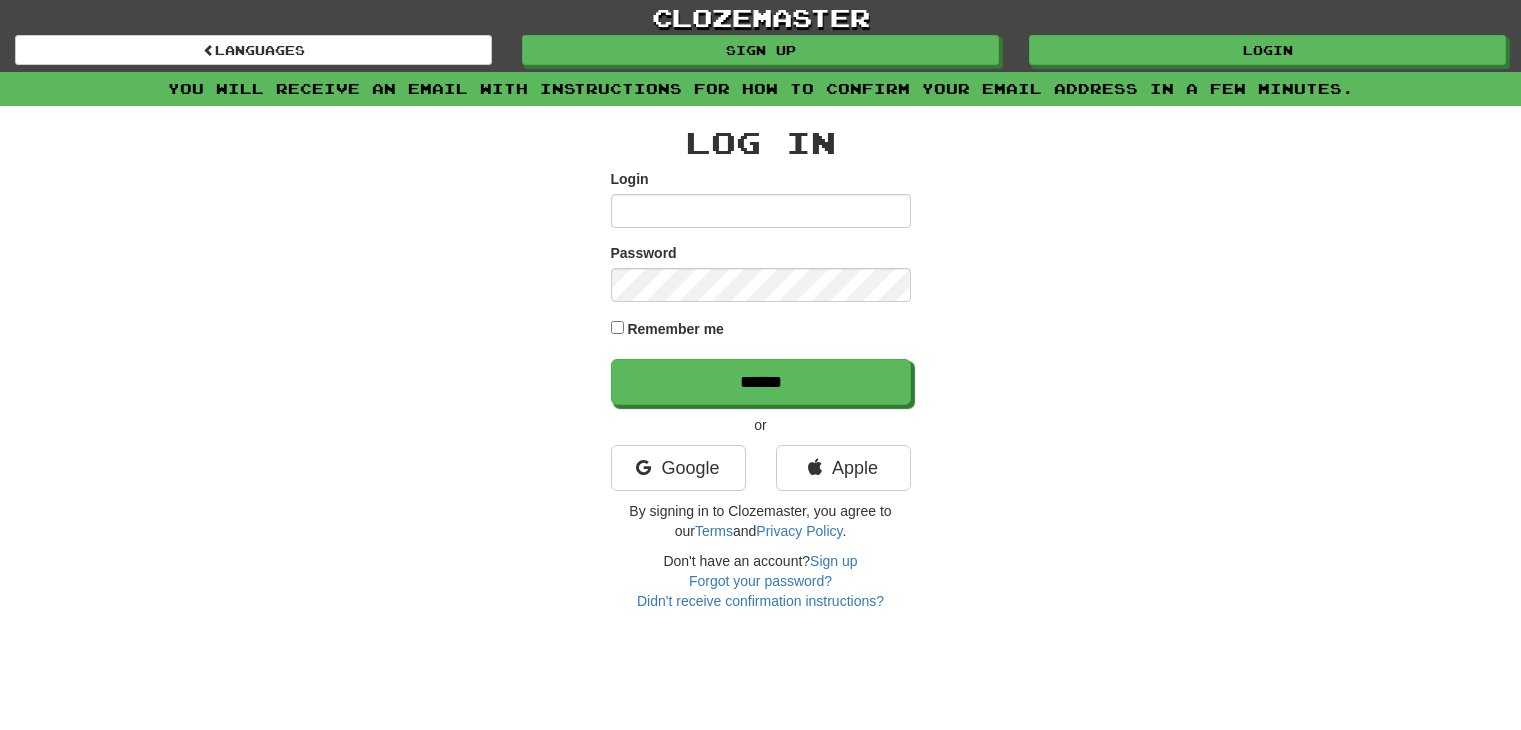 scroll, scrollTop: 0, scrollLeft: 0, axis: both 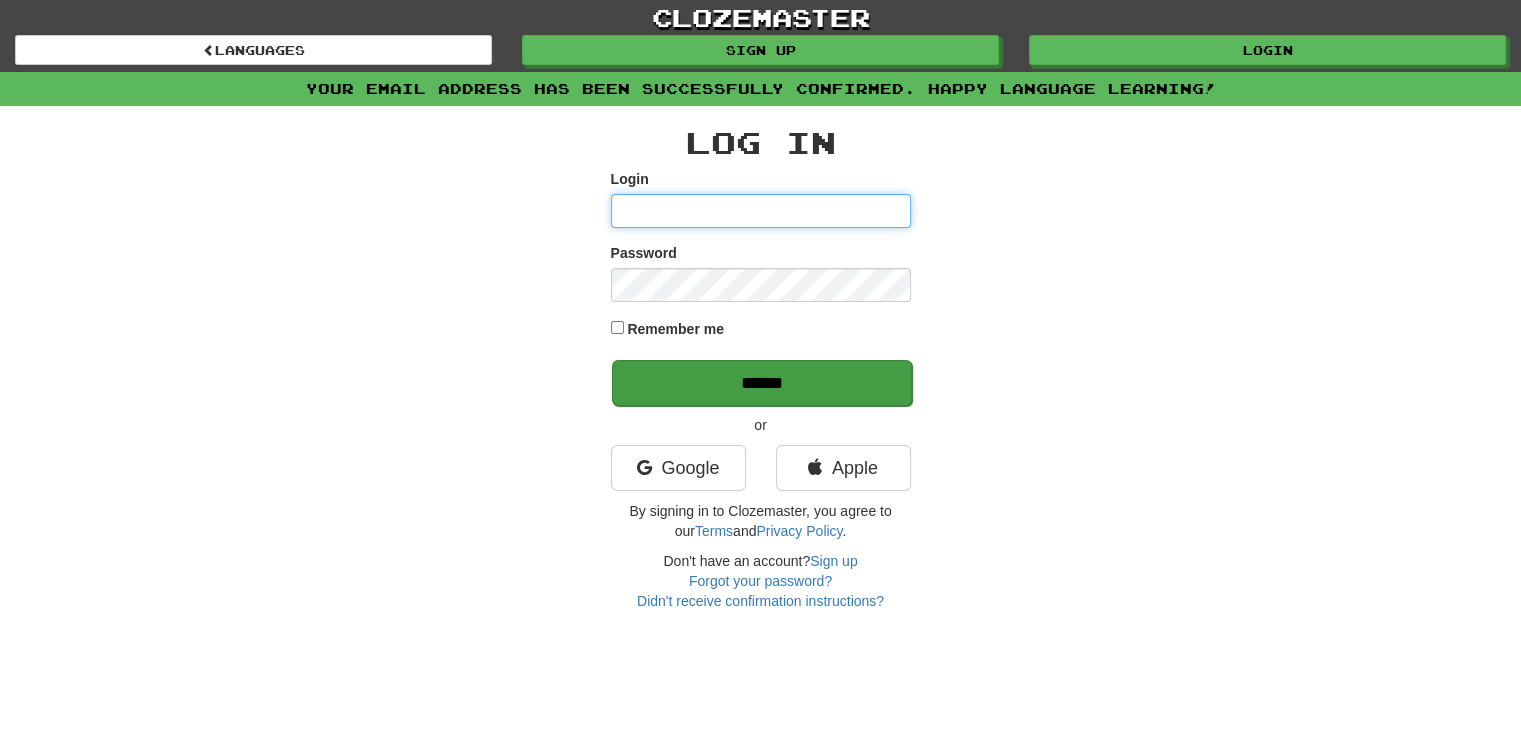 type on "********" 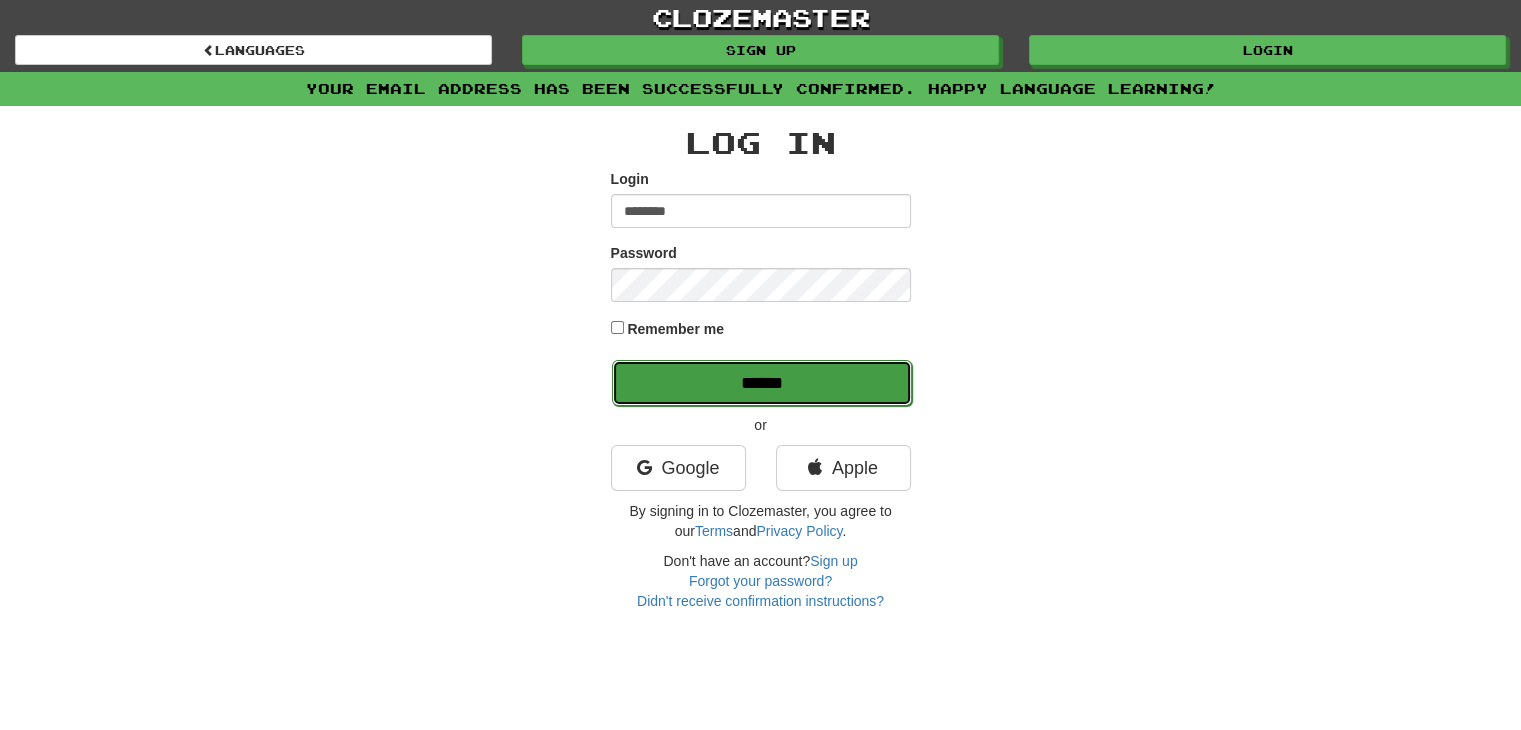 click on "******" at bounding box center (762, 383) 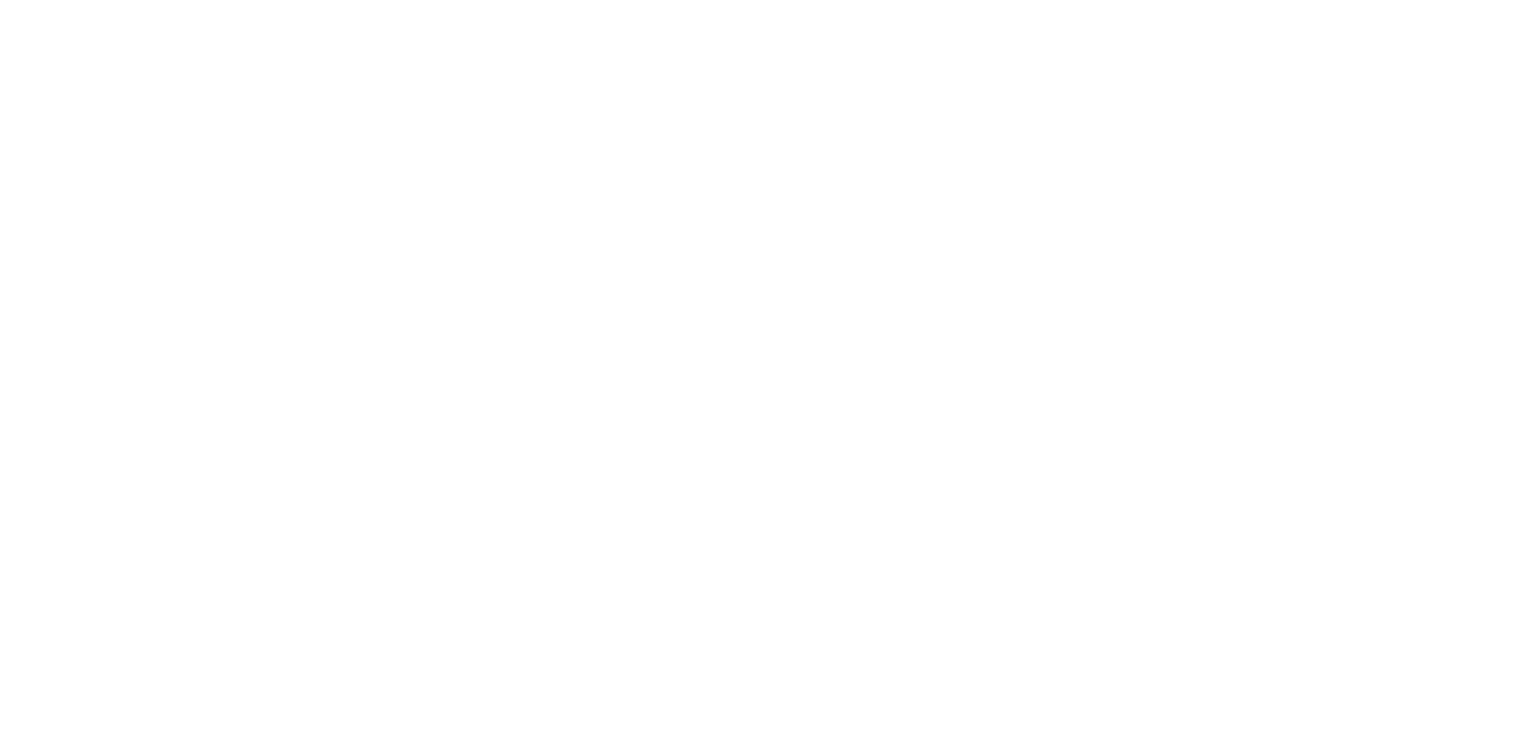 scroll, scrollTop: 0, scrollLeft: 0, axis: both 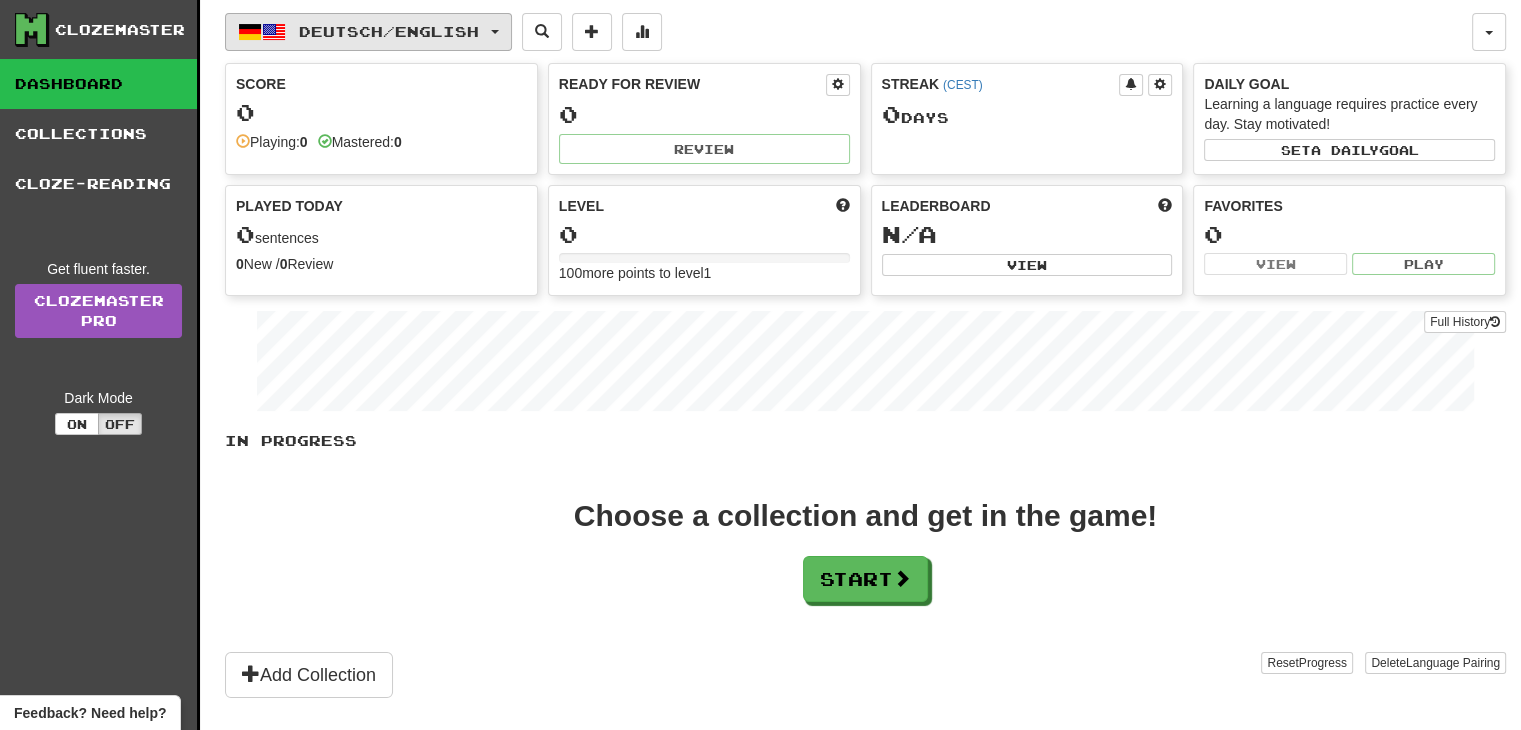 click on "Deutsch  /  English" at bounding box center (368, 32) 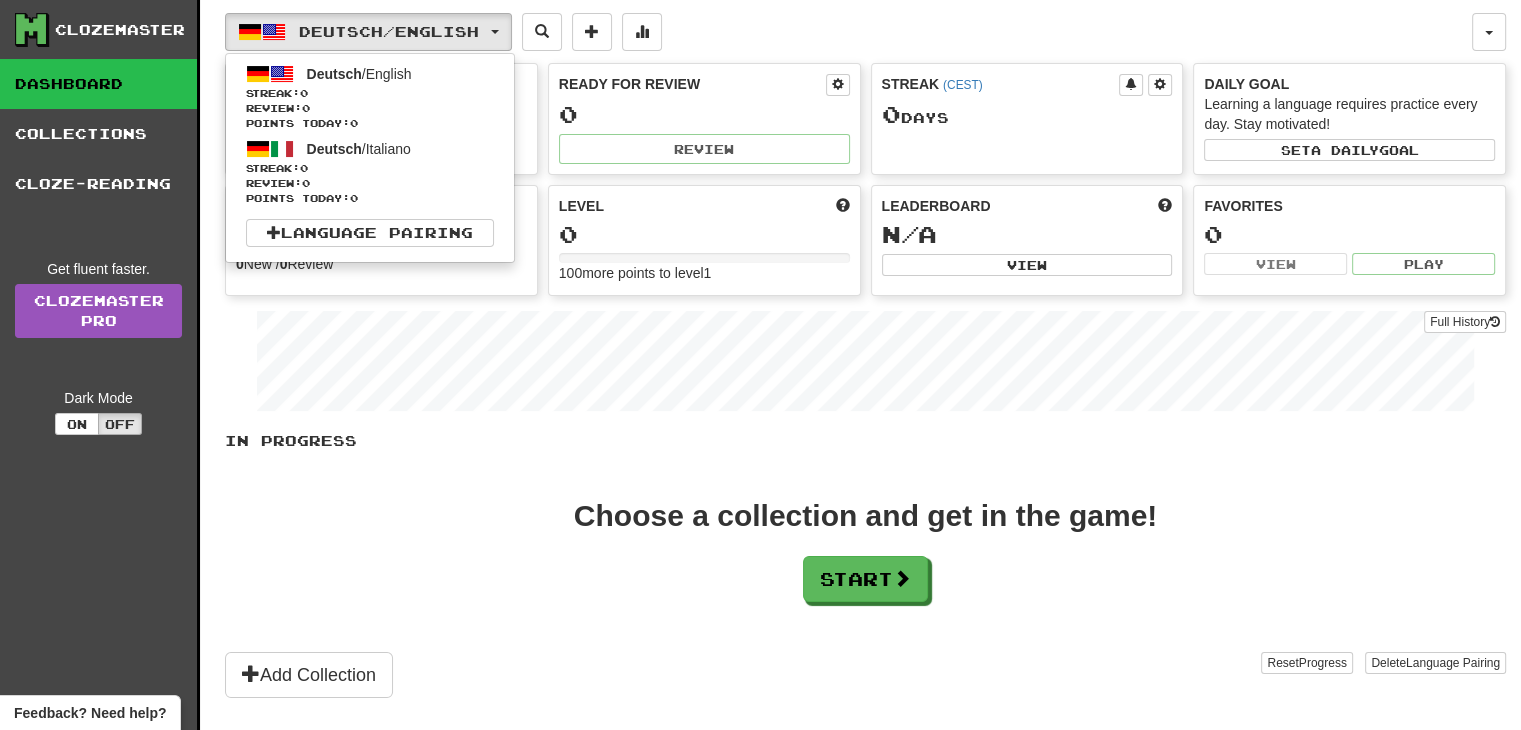 click on "Deutsch  /  English Deutsch  /  English Streak:  0   Review:  0 Points today:  0 Deutsch  /  Italiano Streak:  0   Review:  0 Points today:  0  Language Pairing" at bounding box center [848, 32] 